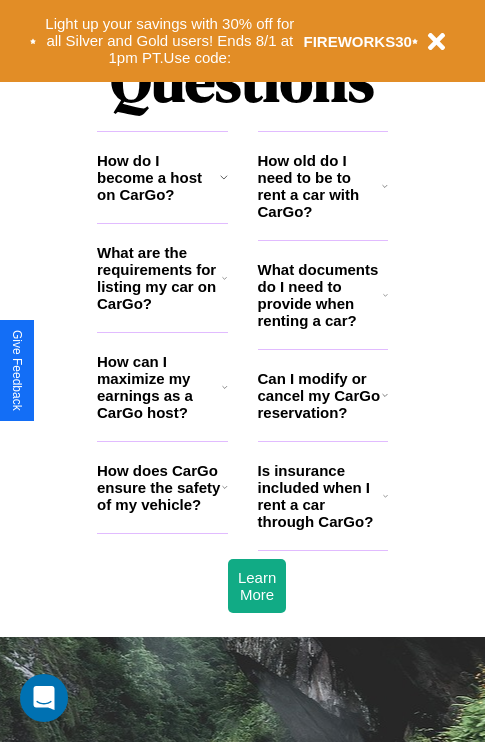 scroll, scrollTop: 2423, scrollLeft: 0, axis: vertical 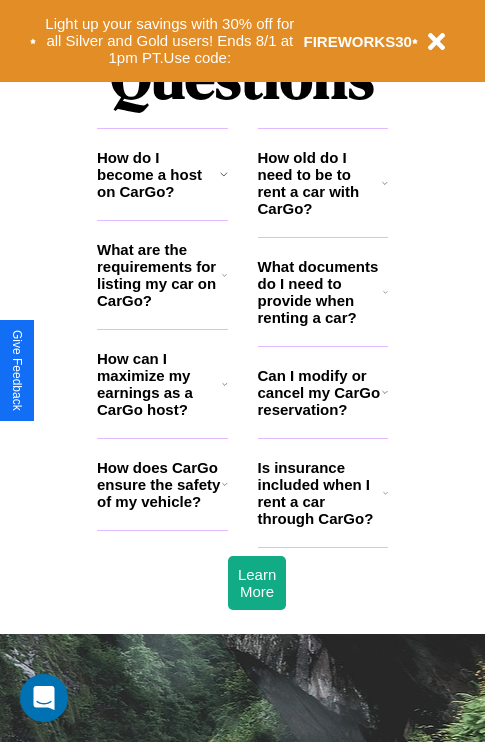 click 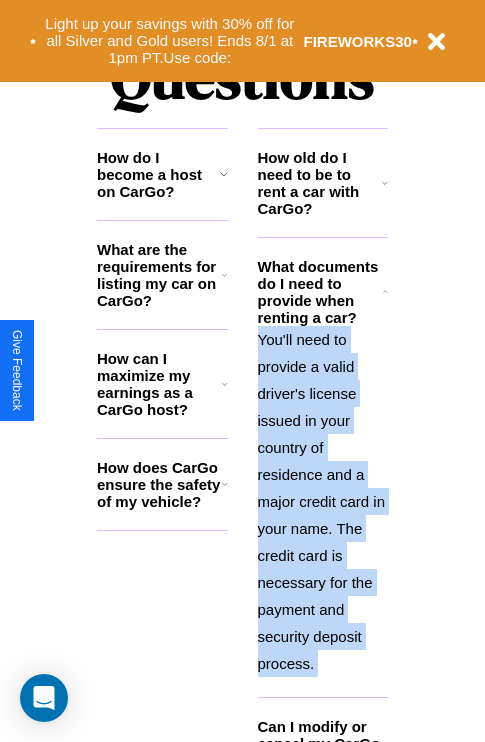 click 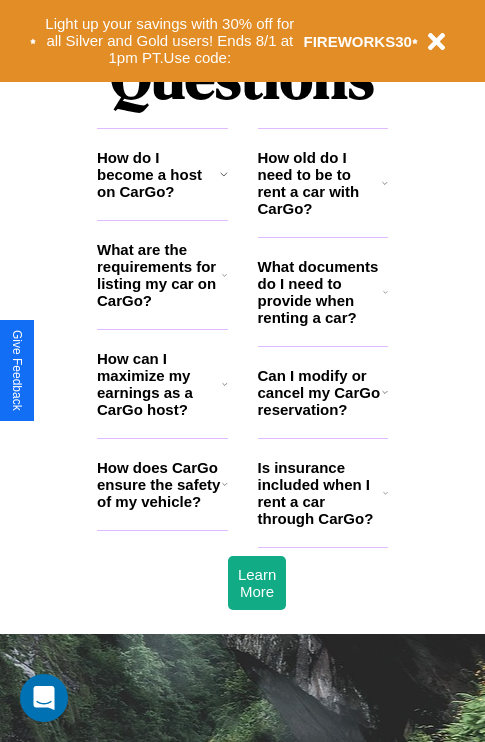 click on "How old do I need to be to rent a car with CarGo?" at bounding box center (320, 183) 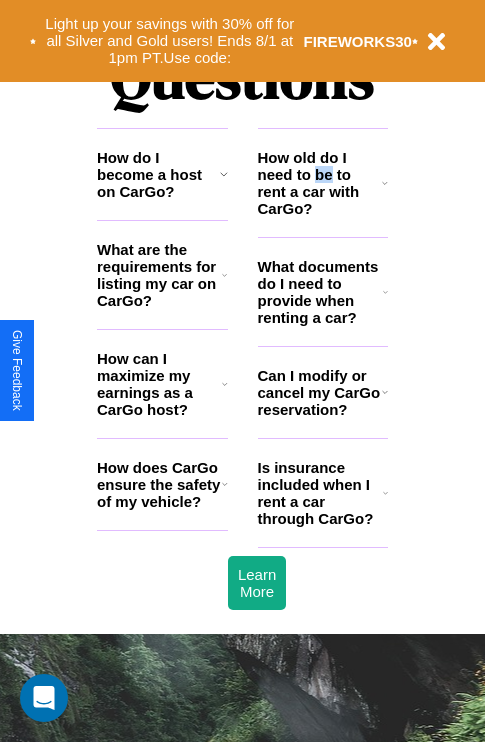 click on "How old do I need to be to rent a car with CarGo?" at bounding box center (320, 183) 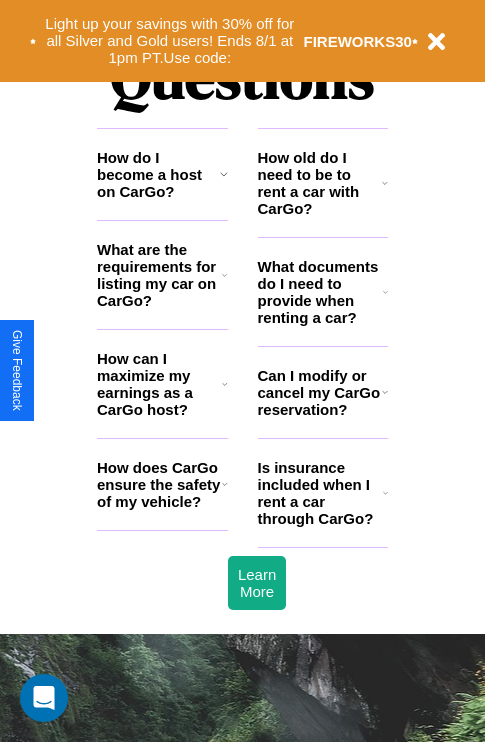 click 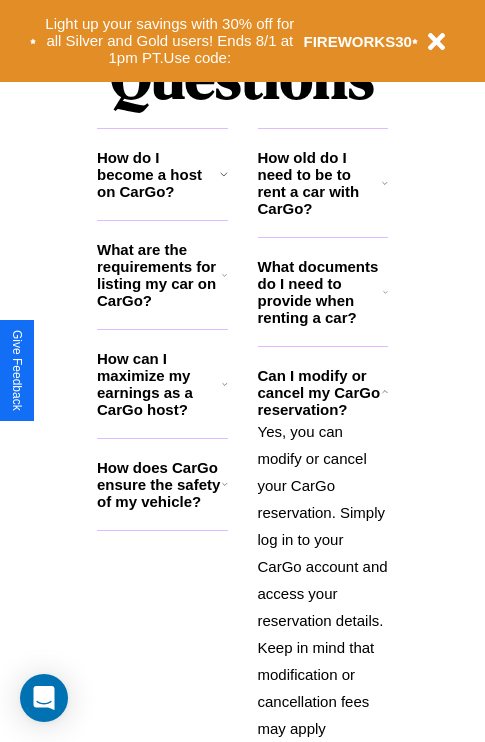 click 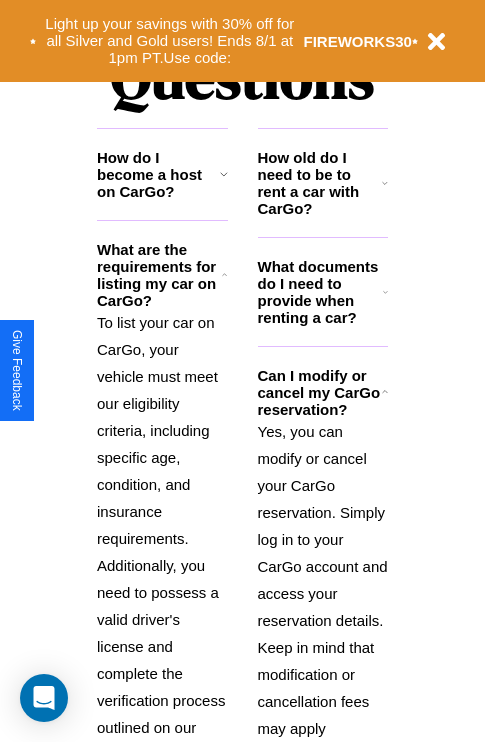 click on "How do I become a host on CarGo?" at bounding box center (158, 174) 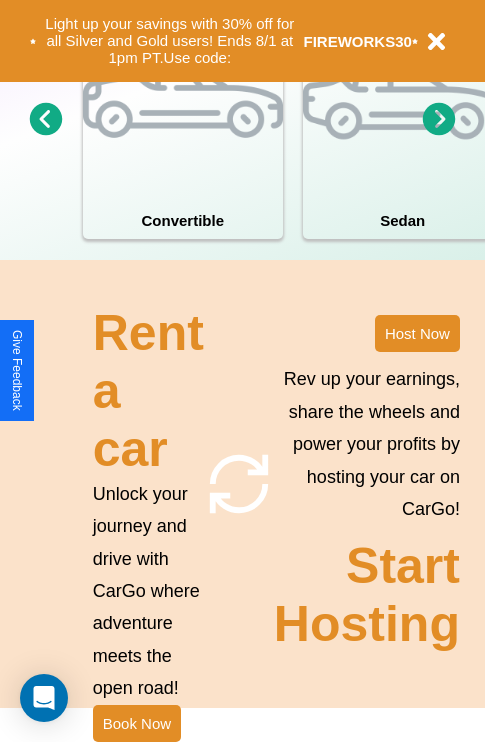 scroll, scrollTop: 1558, scrollLeft: 0, axis: vertical 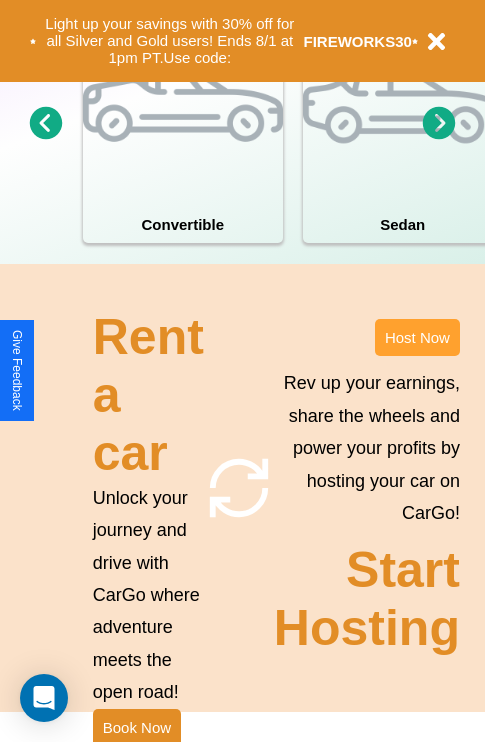 click on "Host Now" at bounding box center (417, 337) 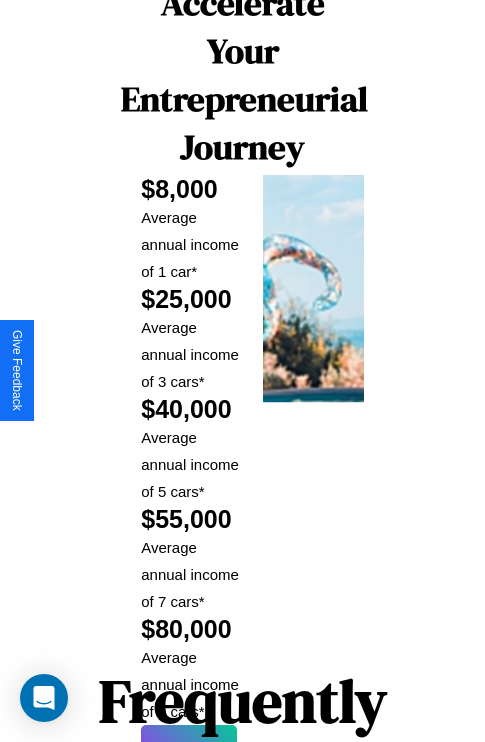scroll, scrollTop: 3255, scrollLeft: 0, axis: vertical 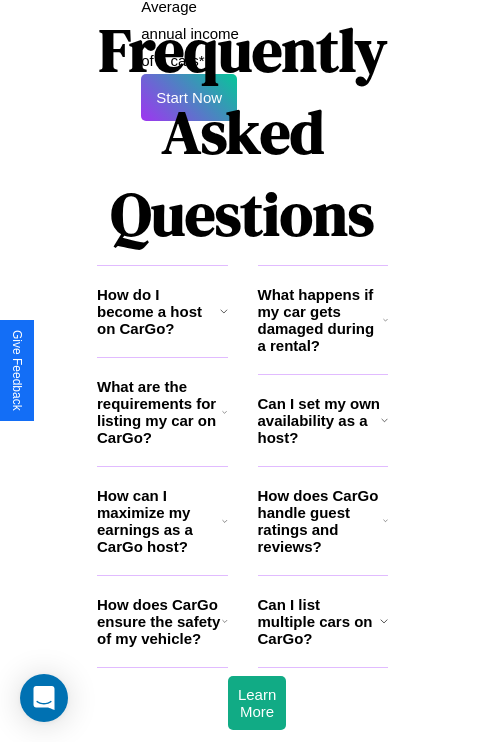 click on "Can I list multiple cars on CarGo?" at bounding box center (319, 621) 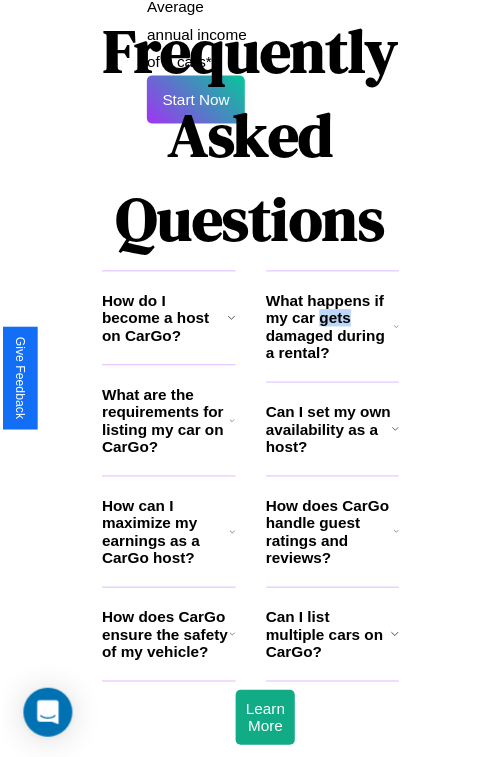 scroll, scrollTop: 1417, scrollLeft: 0, axis: vertical 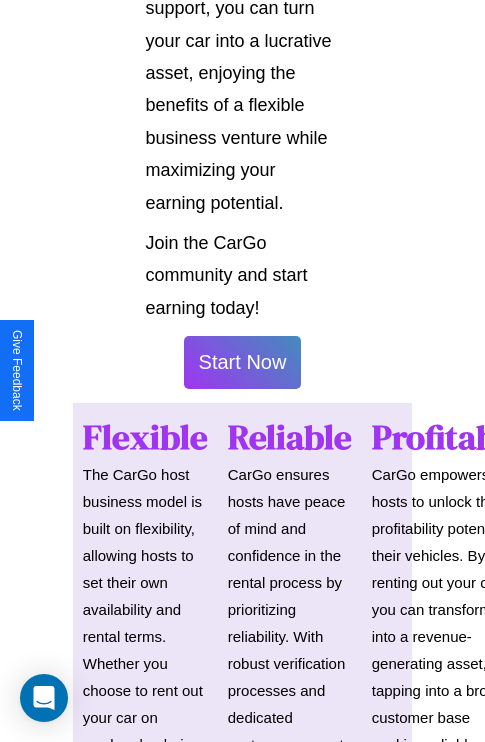 click on "Start Now" at bounding box center (243, 362) 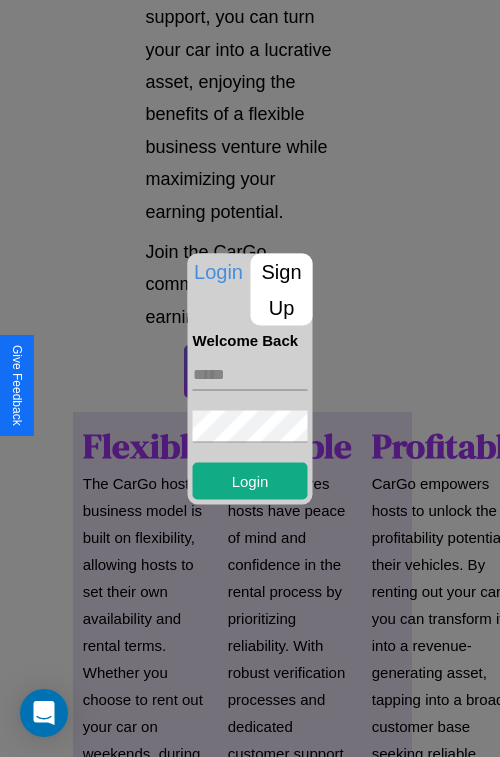 click at bounding box center (250, 374) 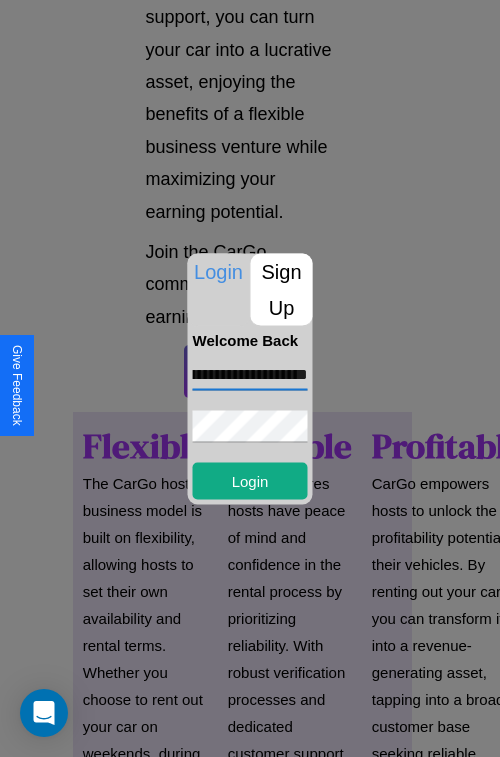 scroll, scrollTop: 0, scrollLeft: 71, axis: horizontal 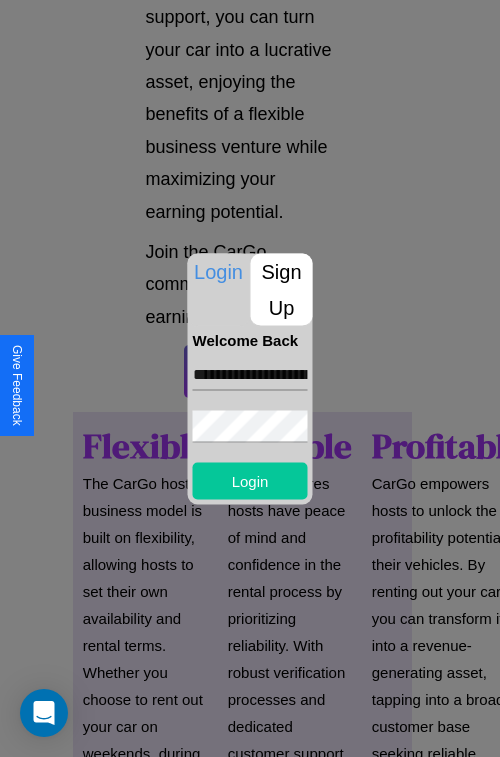 click on "Login" at bounding box center (250, 480) 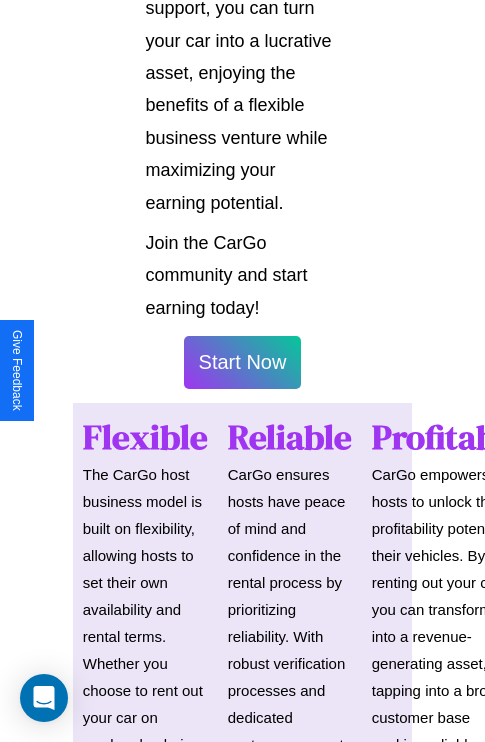 scroll, scrollTop: 1419, scrollLeft: 0, axis: vertical 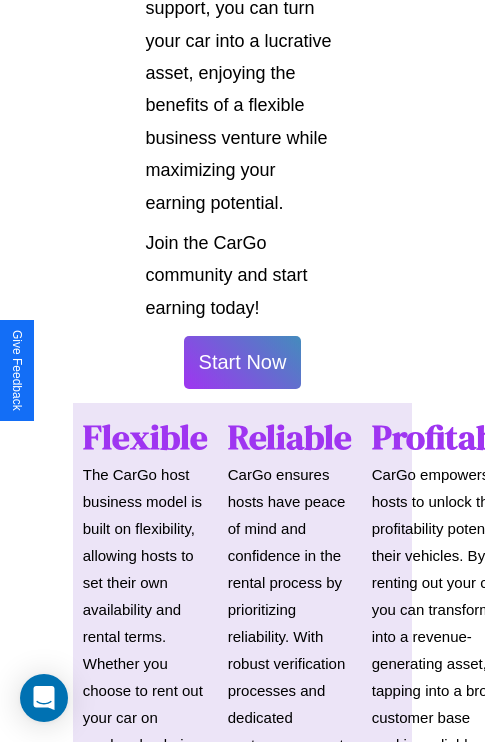 click on "Start Now" at bounding box center (243, 362) 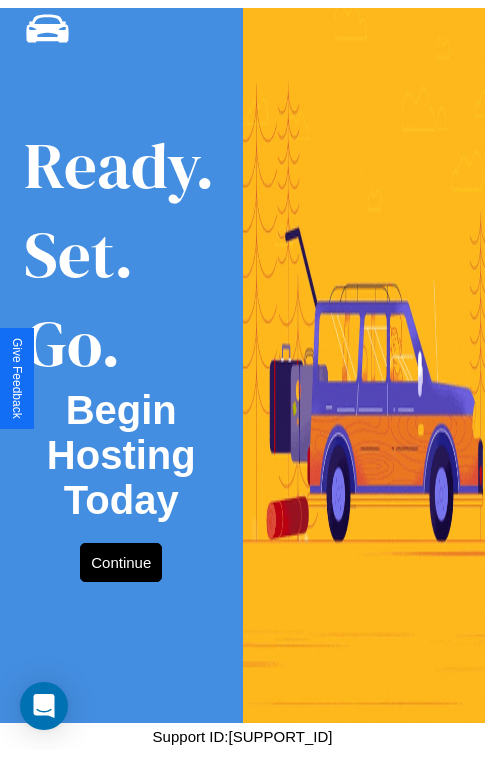 scroll, scrollTop: 0, scrollLeft: 0, axis: both 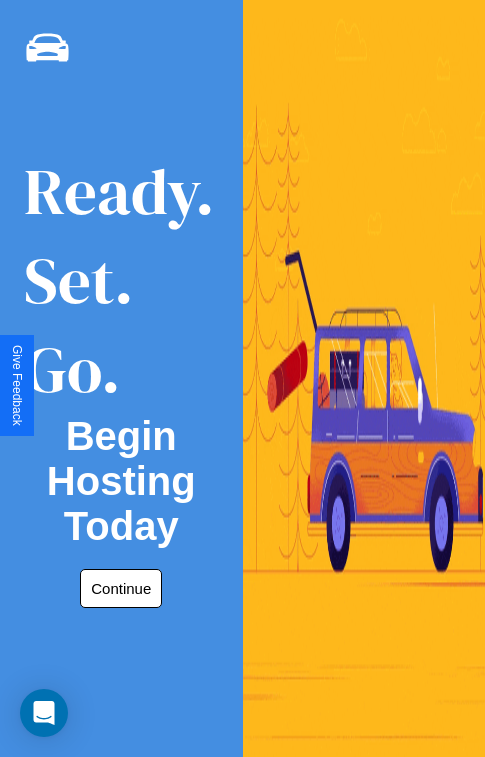 click on "Continue" at bounding box center [121, 588] 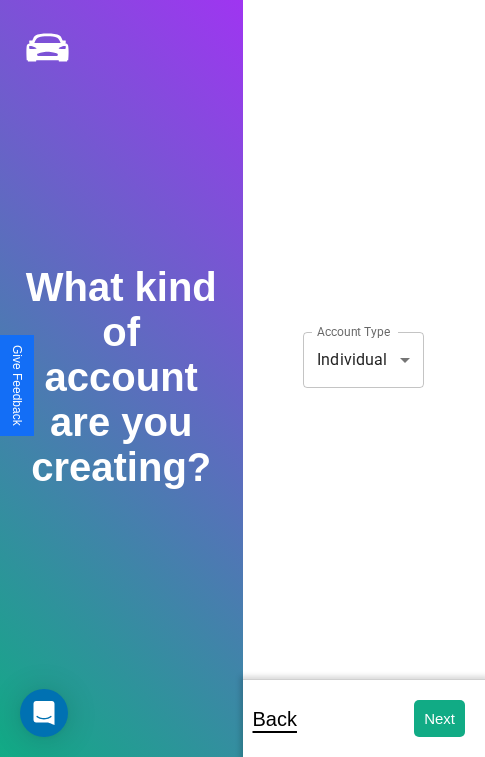 click on "**********" at bounding box center [242, 392] 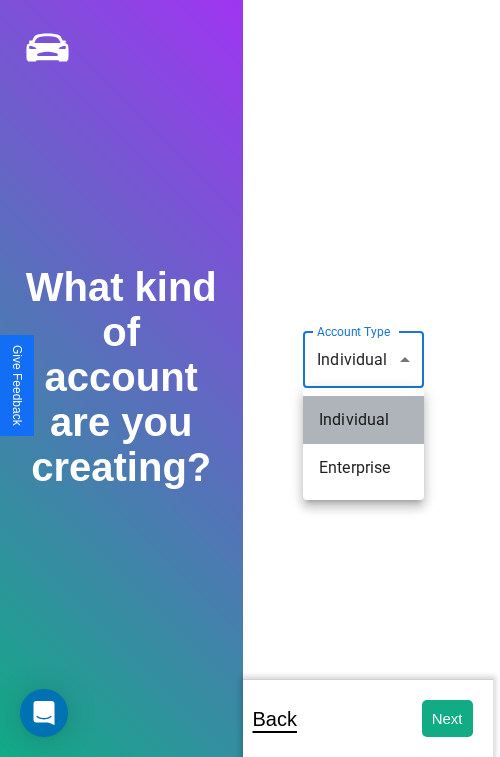 click on "Individual" at bounding box center [363, 420] 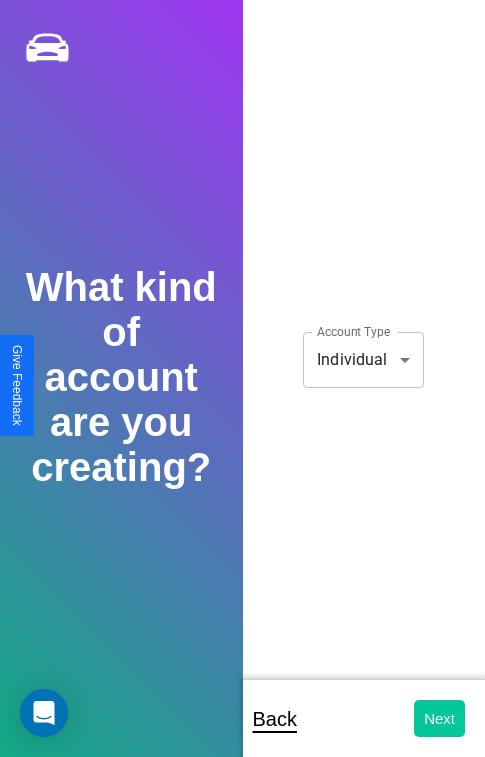 click on "Next" at bounding box center (439, 718) 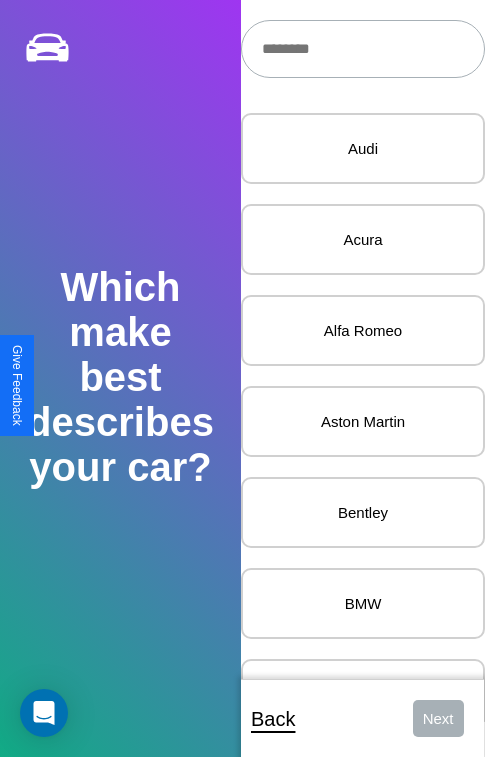 scroll, scrollTop: 27, scrollLeft: 0, axis: vertical 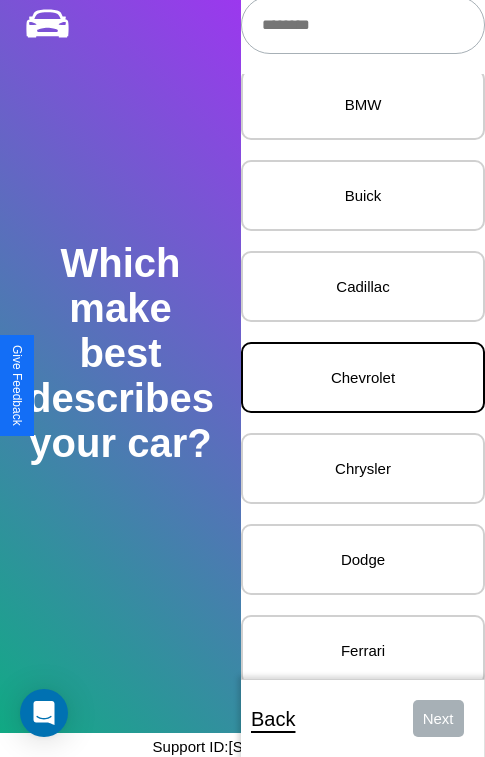 click on "Chevrolet" at bounding box center (363, 377) 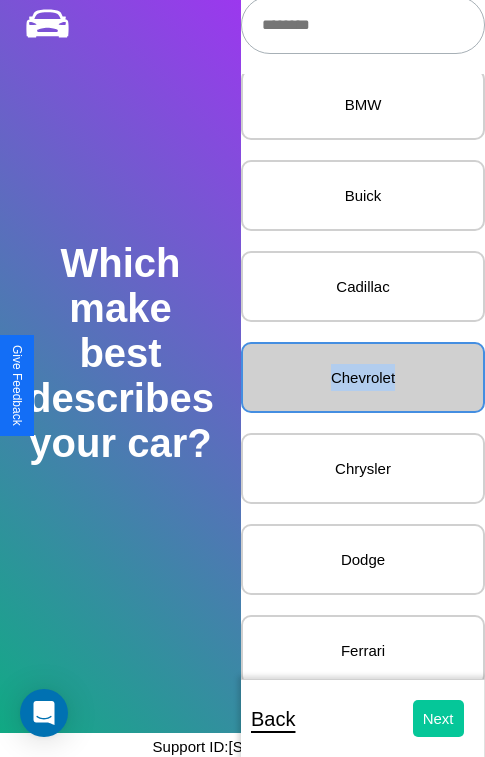 click on "Next" at bounding box center [438, 718] 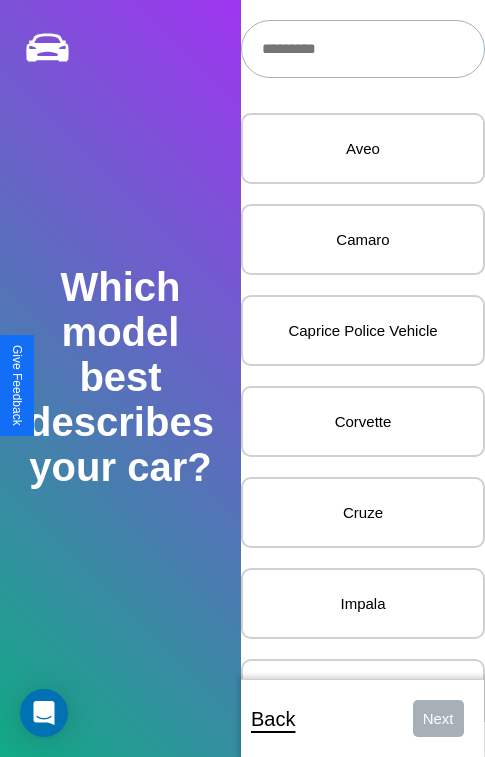 scroll, scrollTop: 27, scrollLeft: 0, axis: vertical 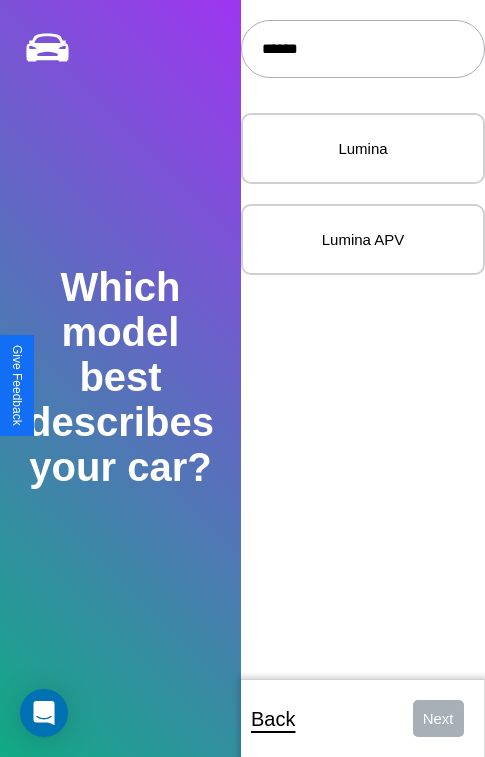 type on "******" 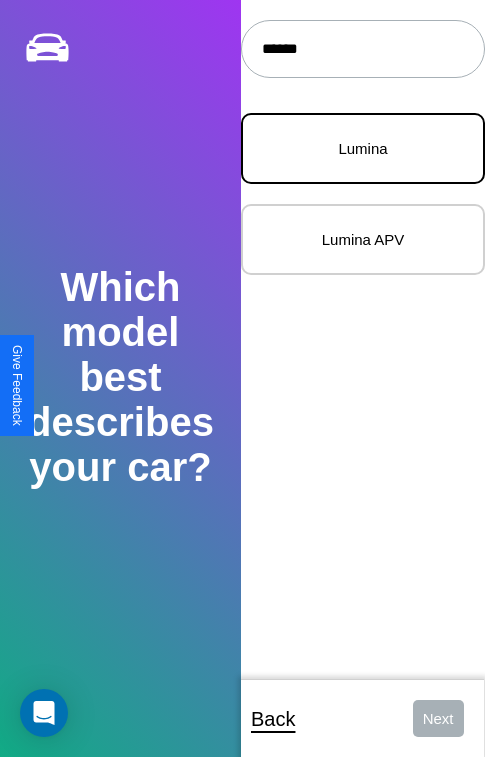 click on "Lumina" at bounding box center [363, 148] 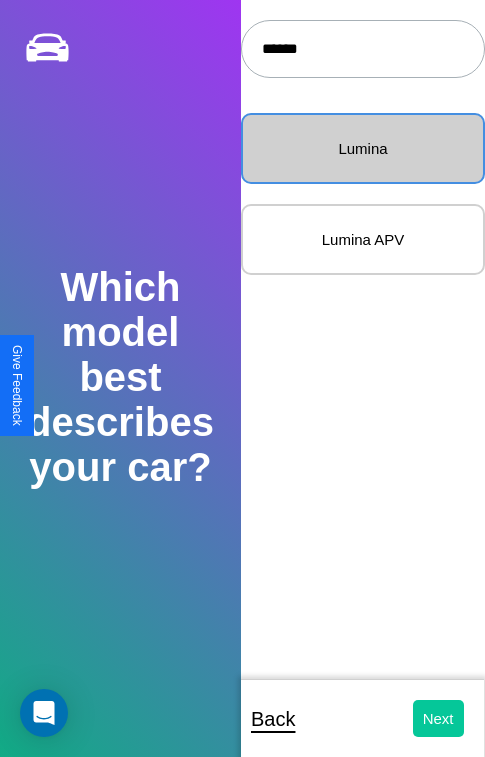 click on "Next" at bounding box center (438, 718) 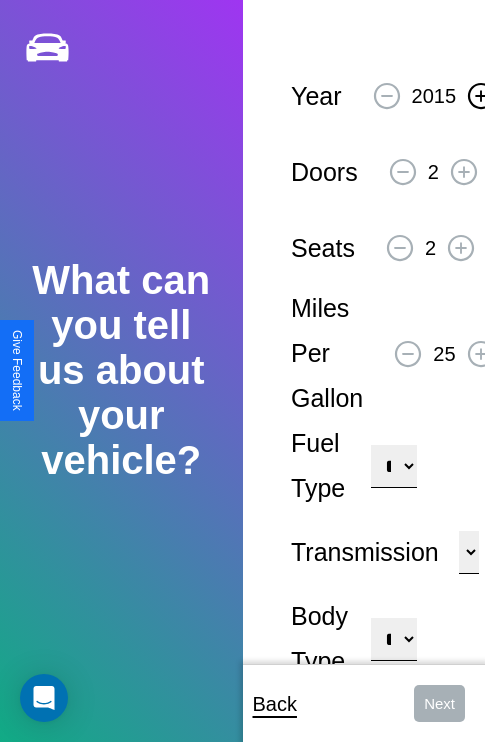 click 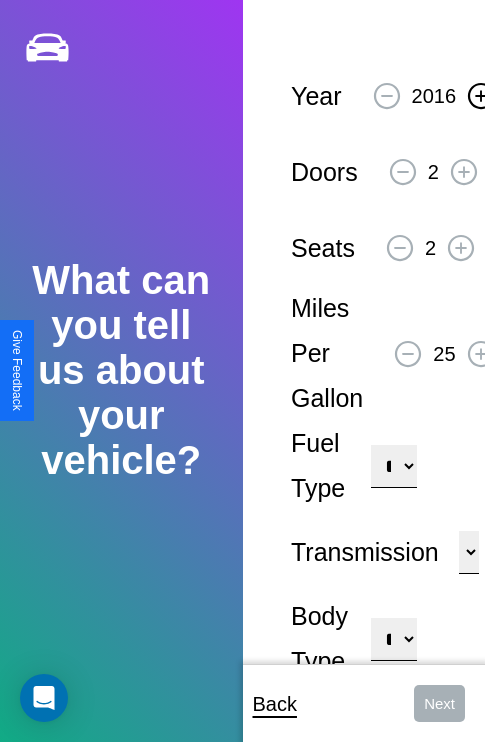 click 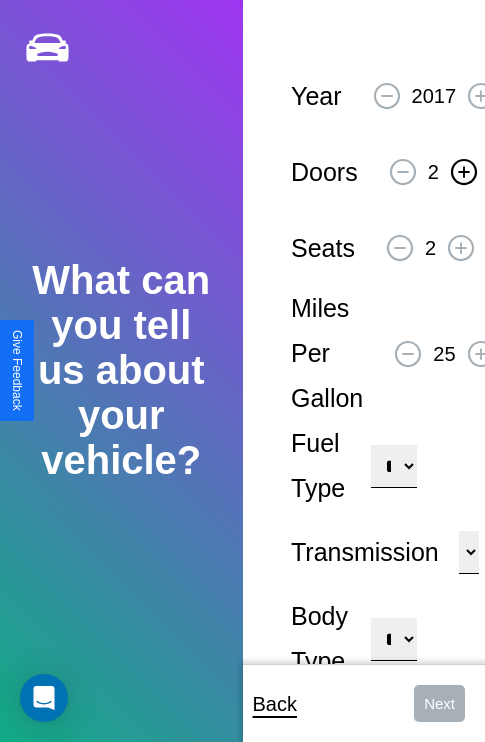 click 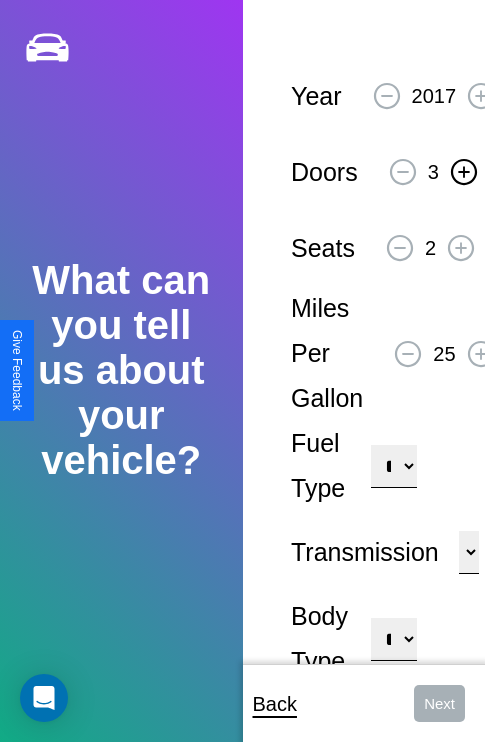 click 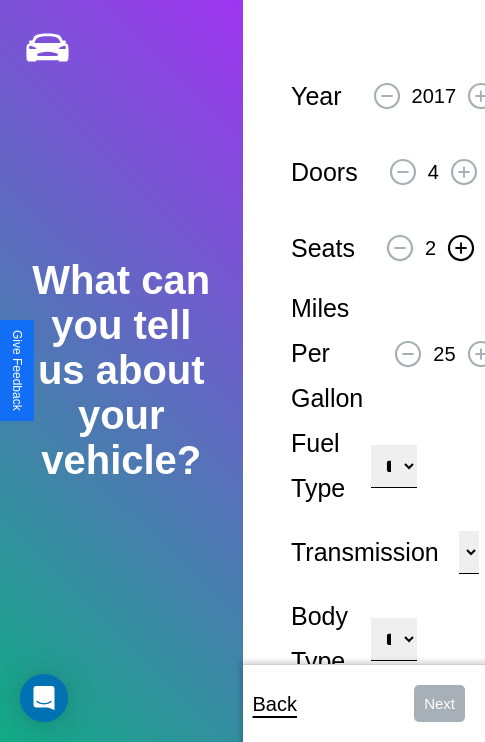 click 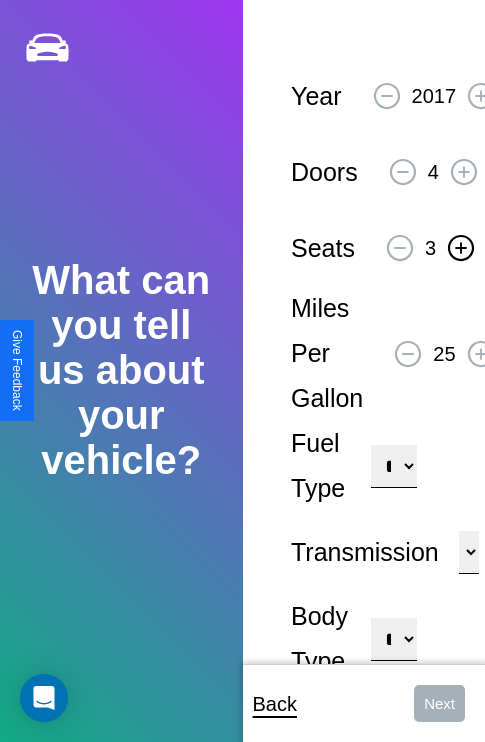click 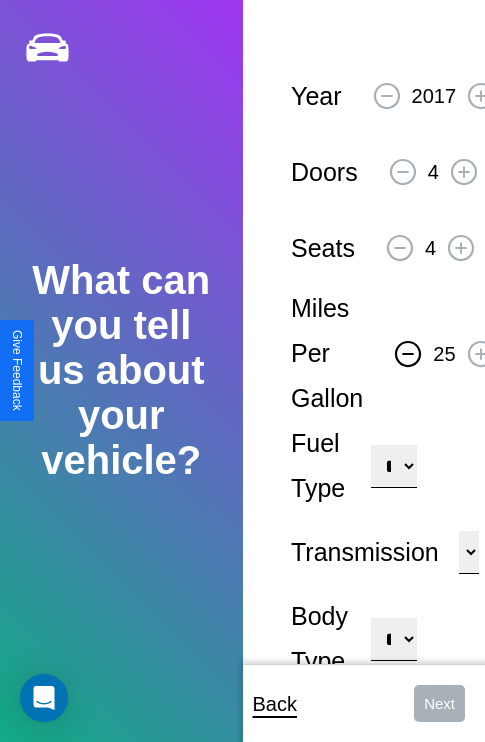 click 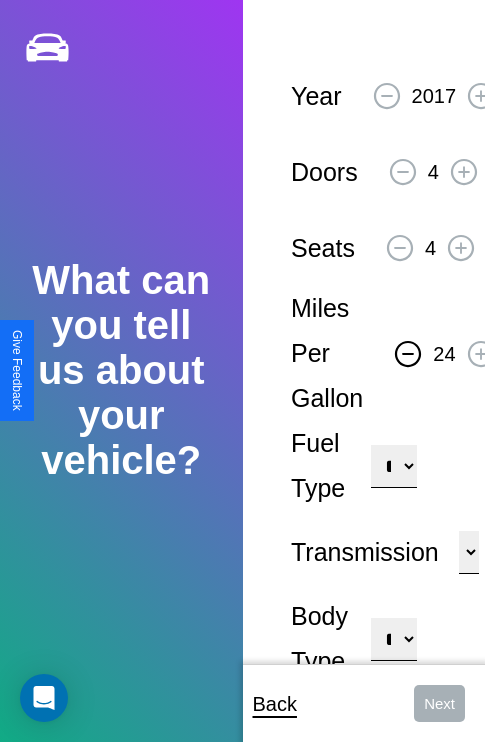 click 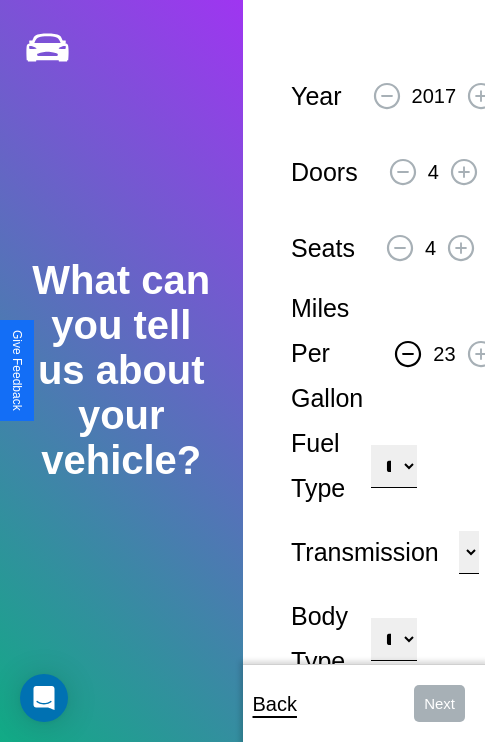 click 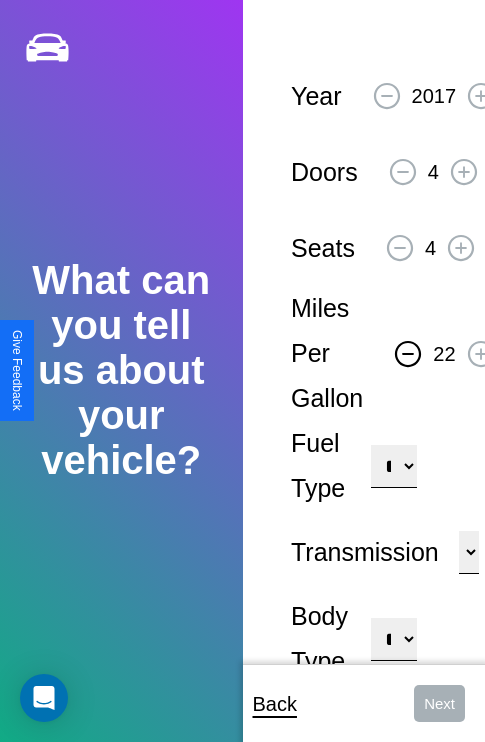 click 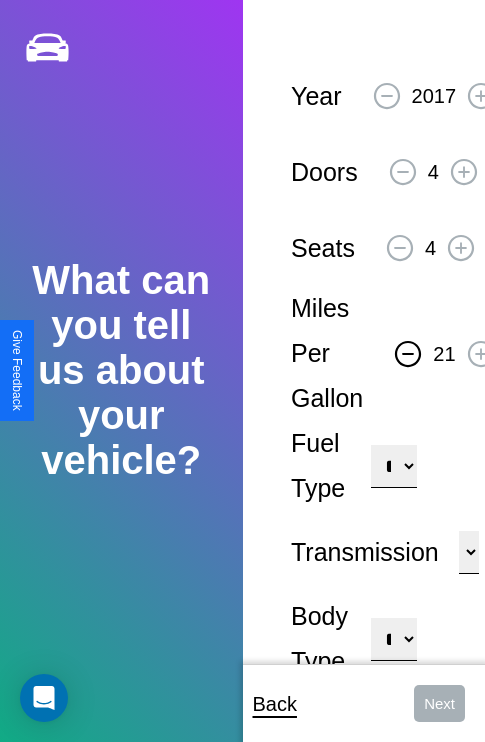 click 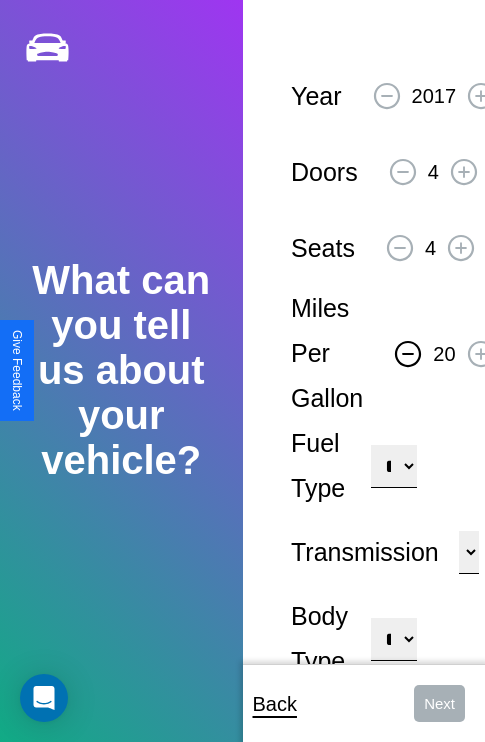 click 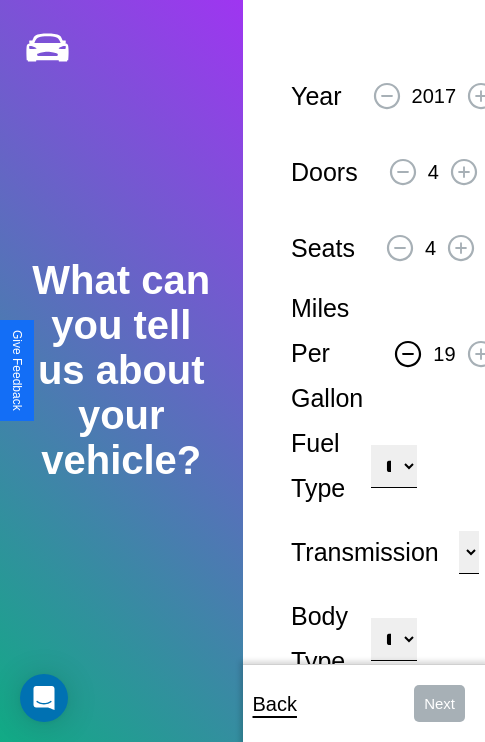 click 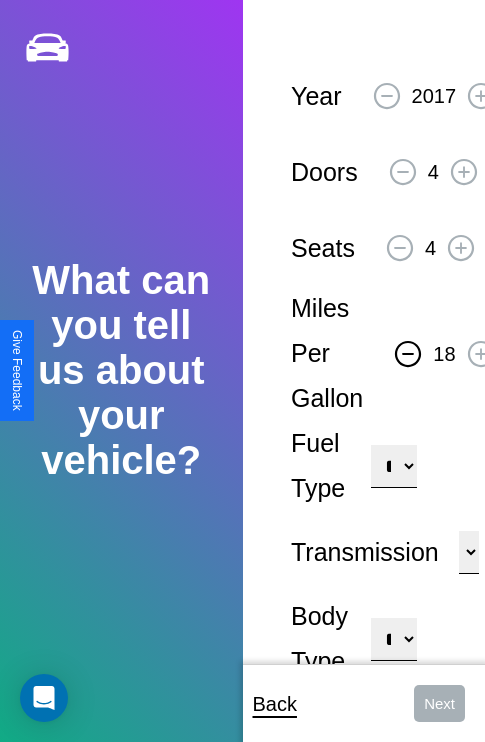 click 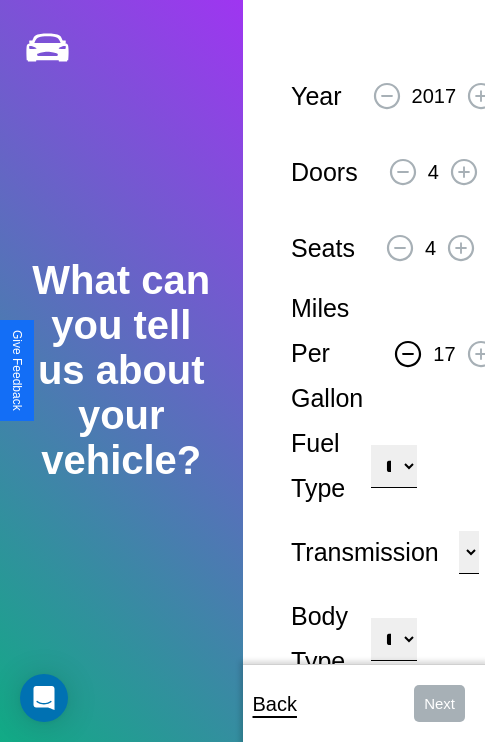 click 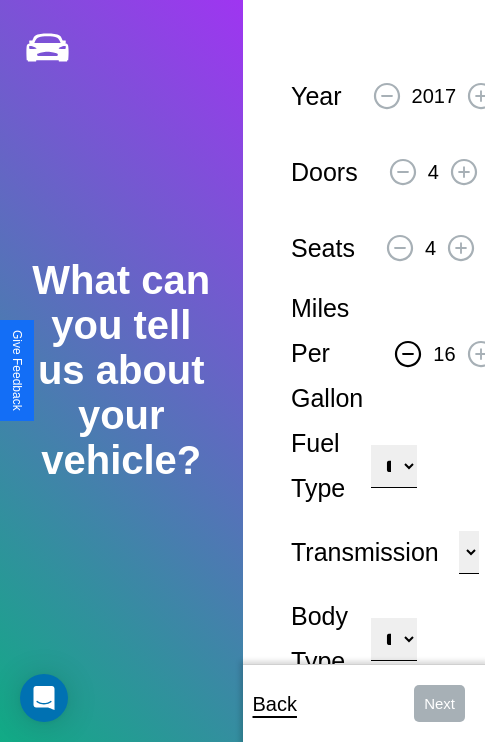 click 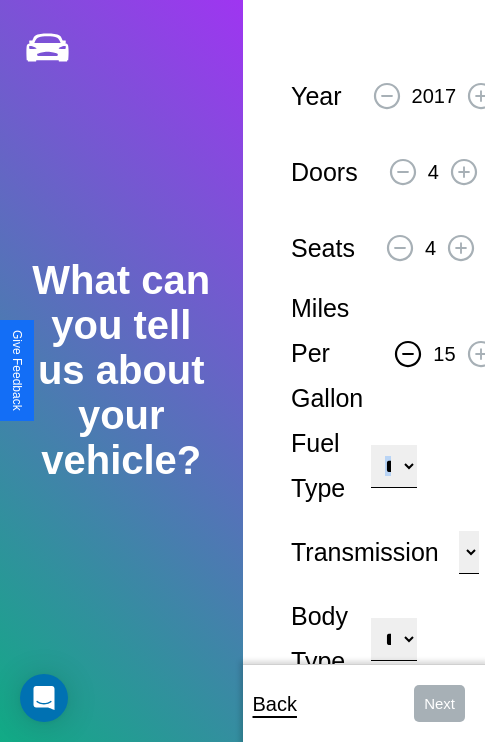 click on "**********" at bounding box center [393, 466] 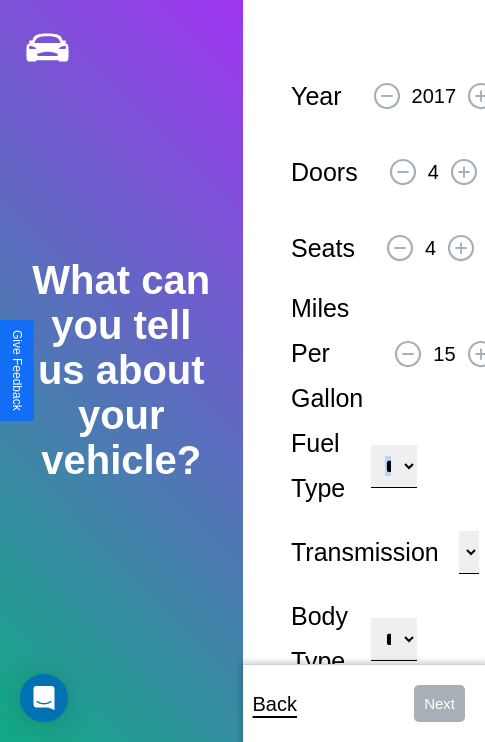 select on "***" 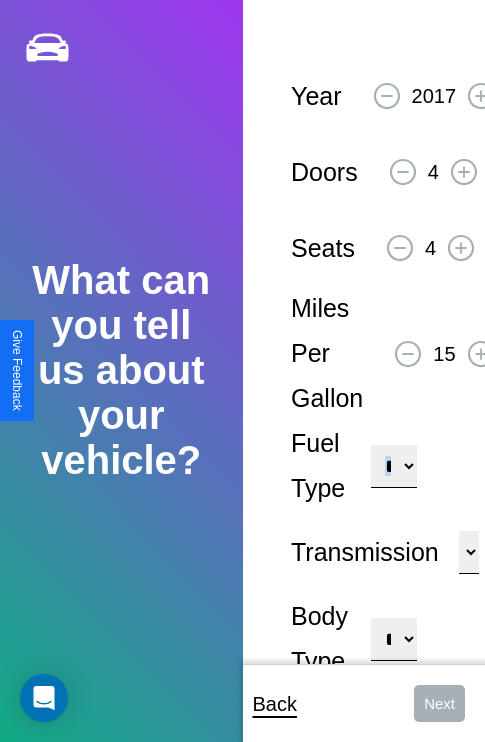 click on "****** ********* ******" at bounding box center (469, 552) 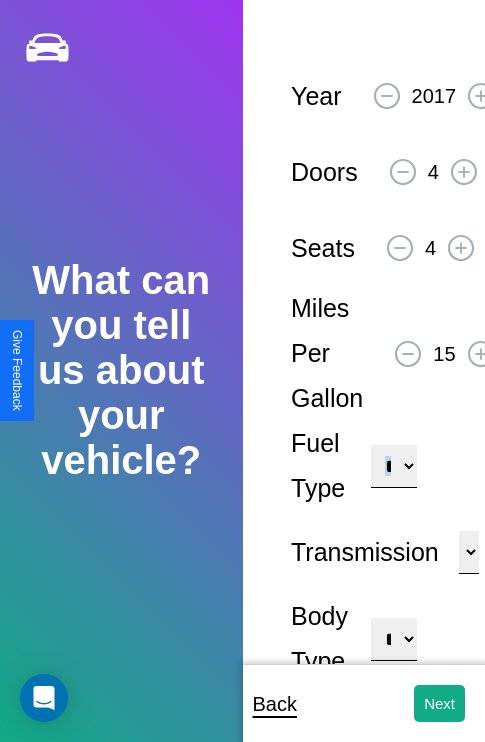 click on "**********" at bounding box center [393, 639] 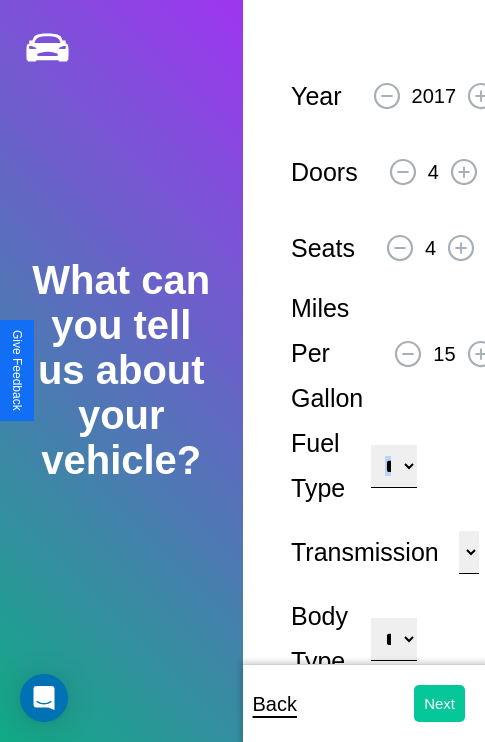 click on "Next" at bounding box center (439, 703) 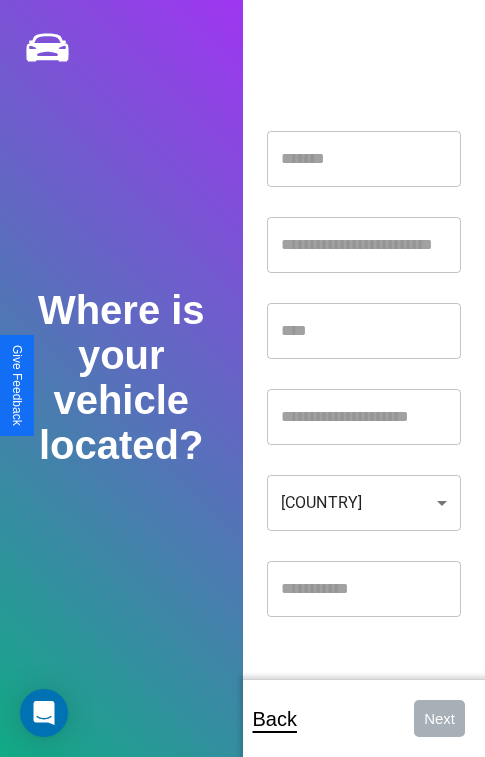 click at bounding box center [364, 159] 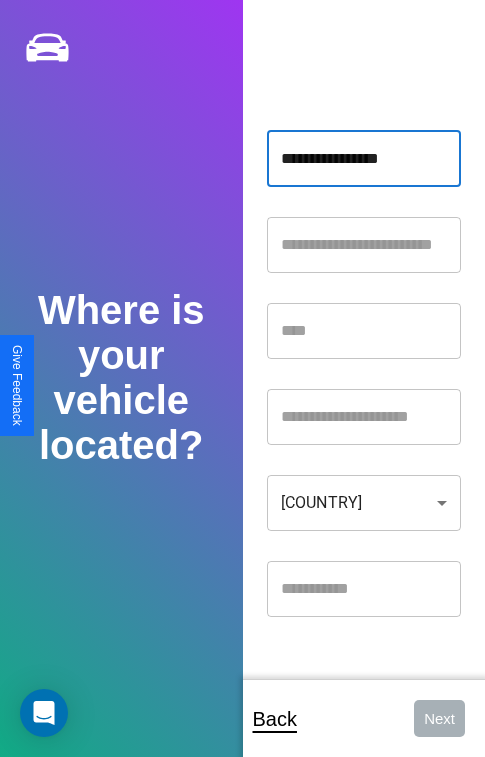 type on "**********" 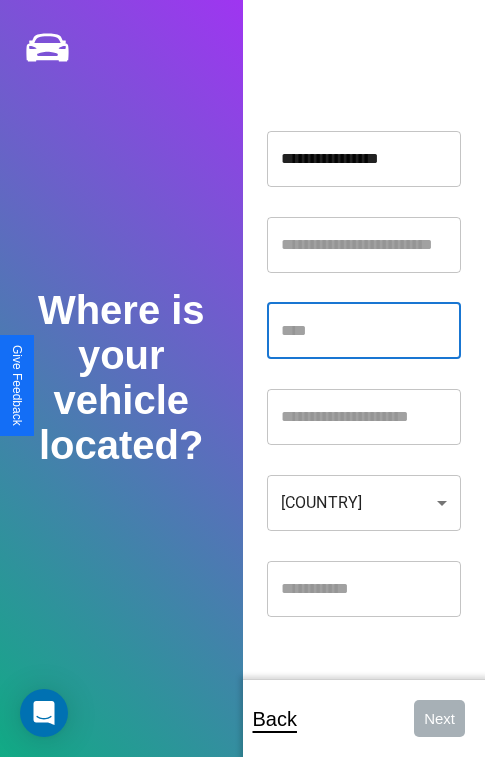 click at bounding box center (364, 331) 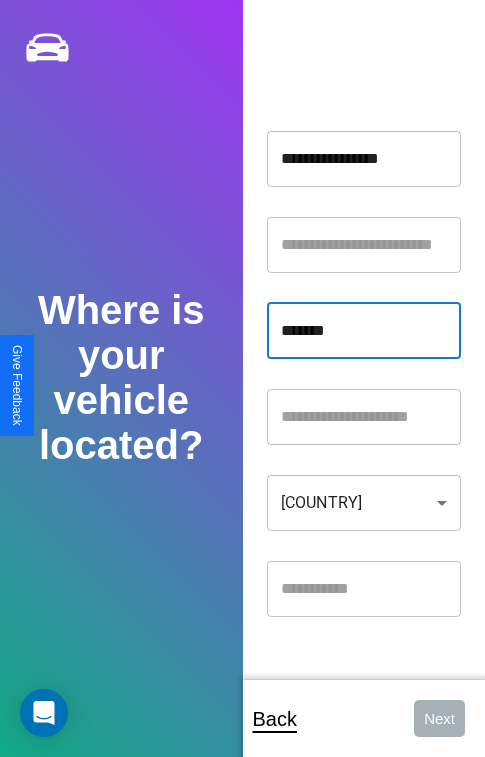 type on "*******" 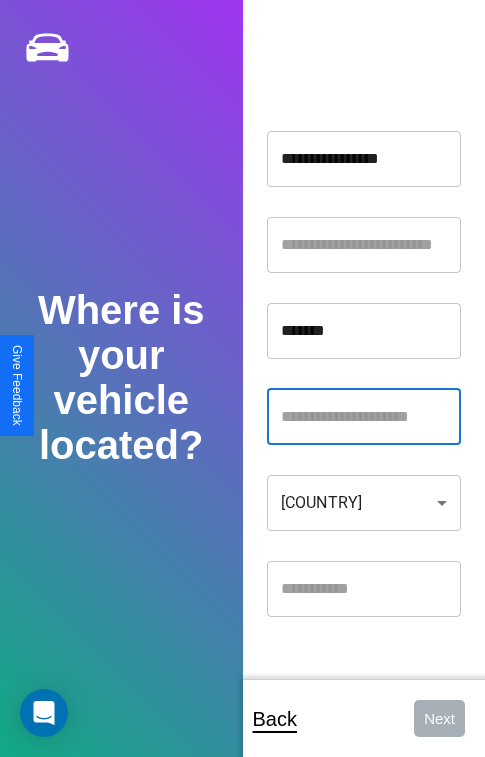 click at bounding box center [364, 417] 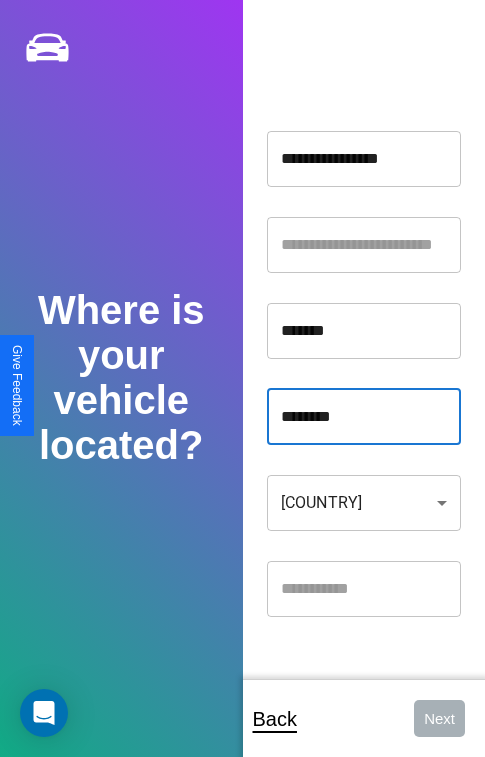 type on "********" 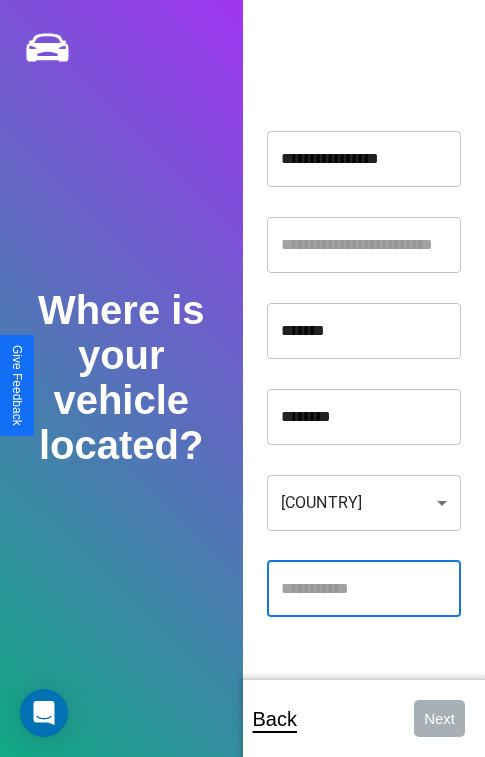 click at bounding box center (364, 589) 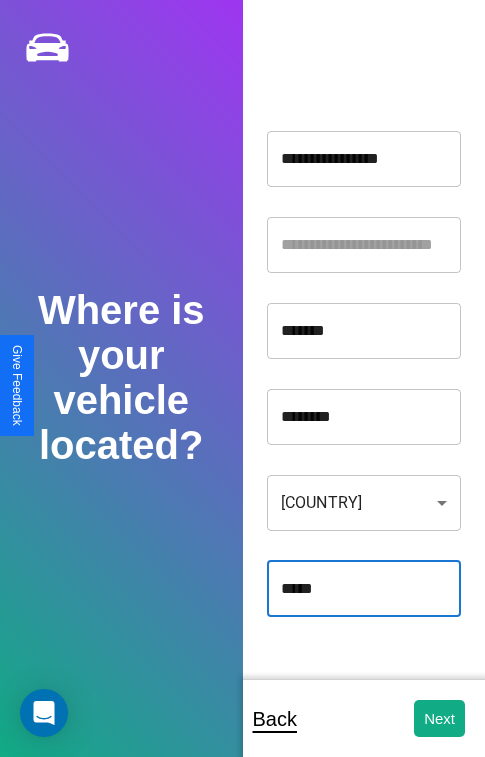 type on "*****" 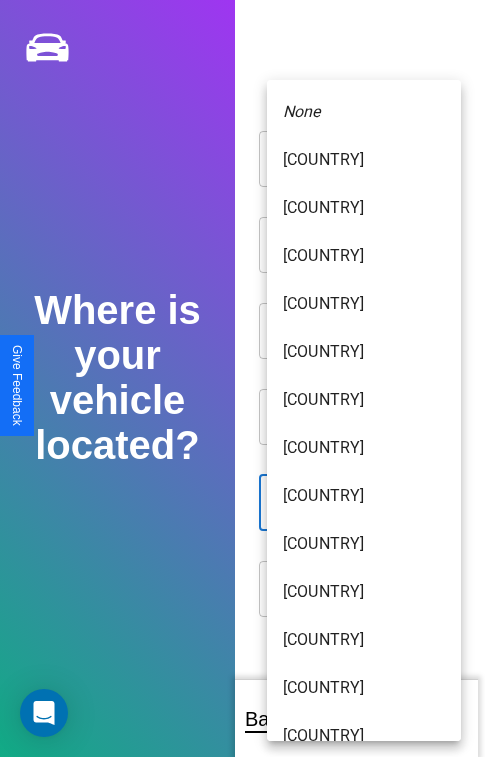 click on "[COUNTRY]" at bounding box center (364, 1168) 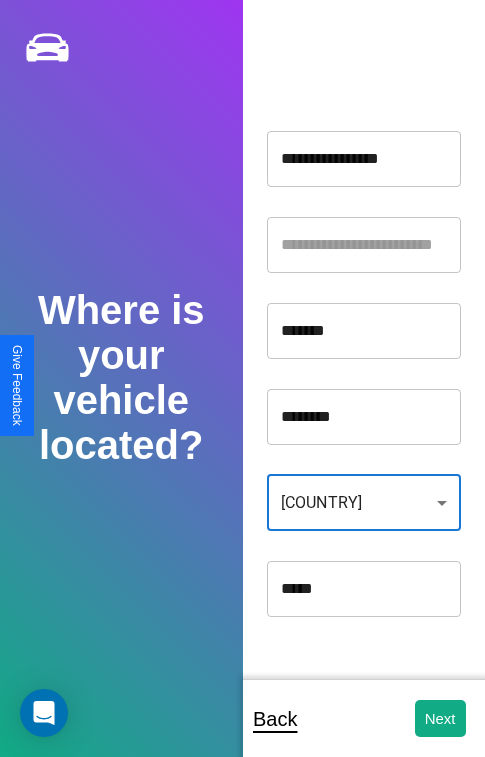 scroll, scrollTop: 0, scrollLeft: 0, axis: both 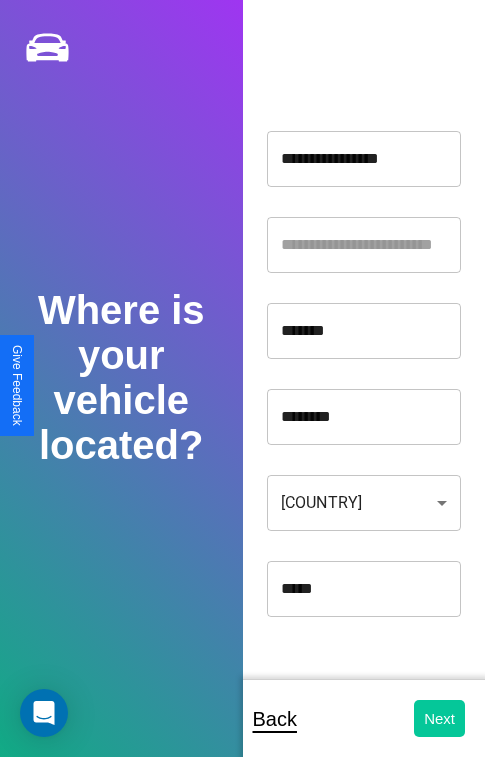 click on "Next" at bounding box center (439, 718) 